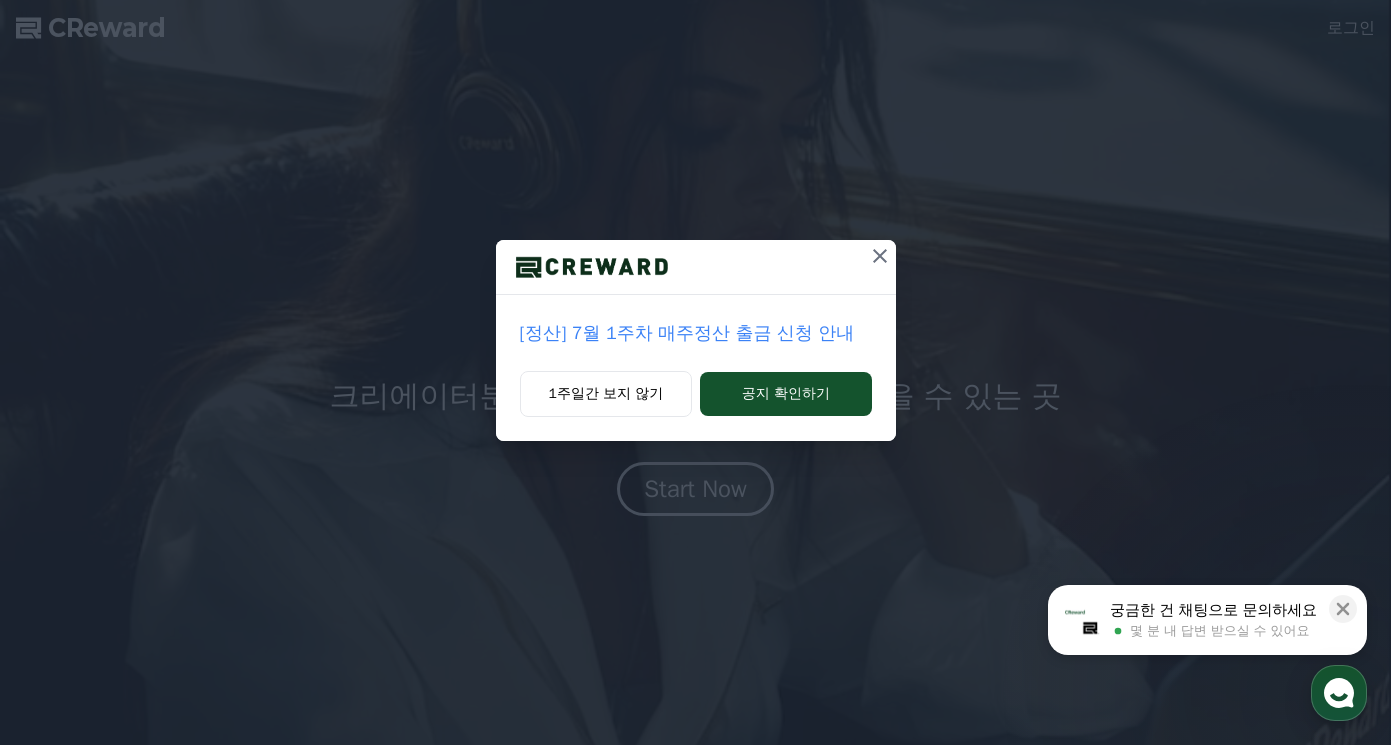 scroll, scrollTop: 0, scrollLeft: 0, axis: both 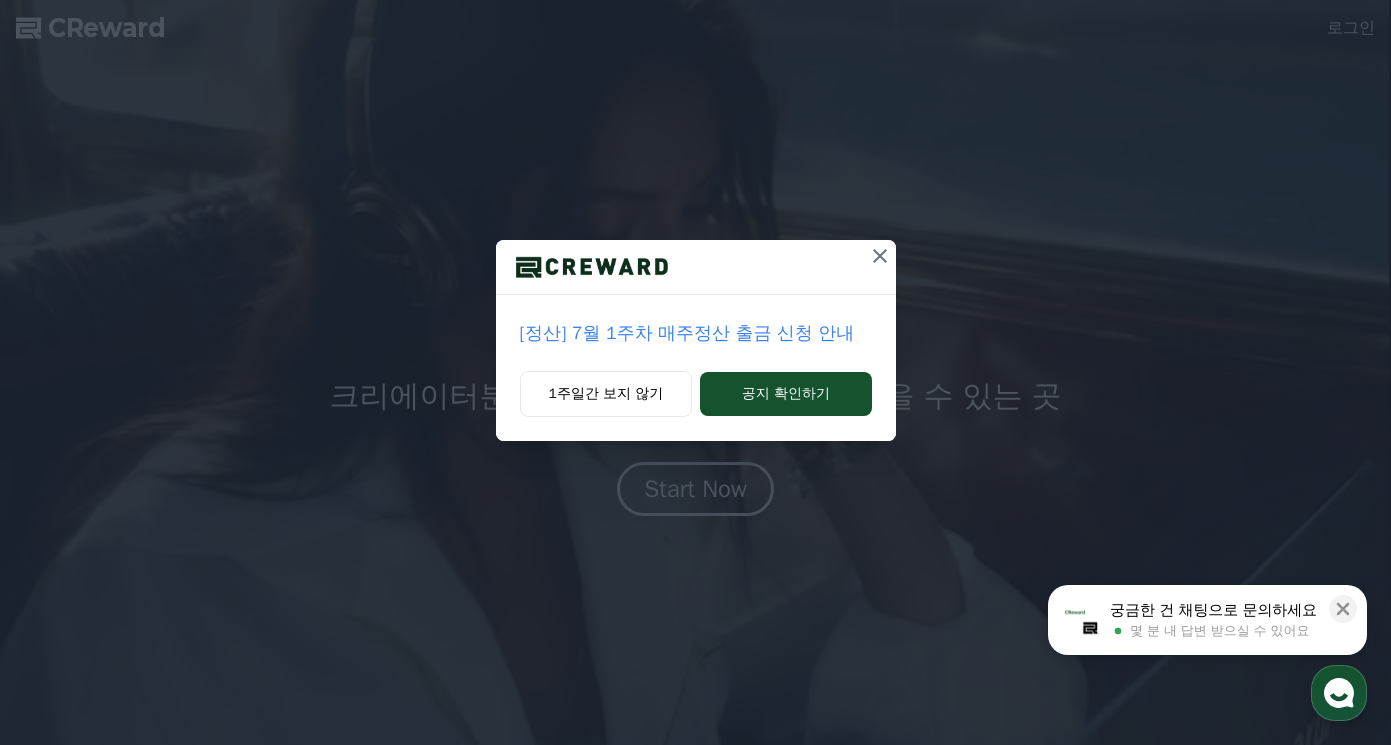 click 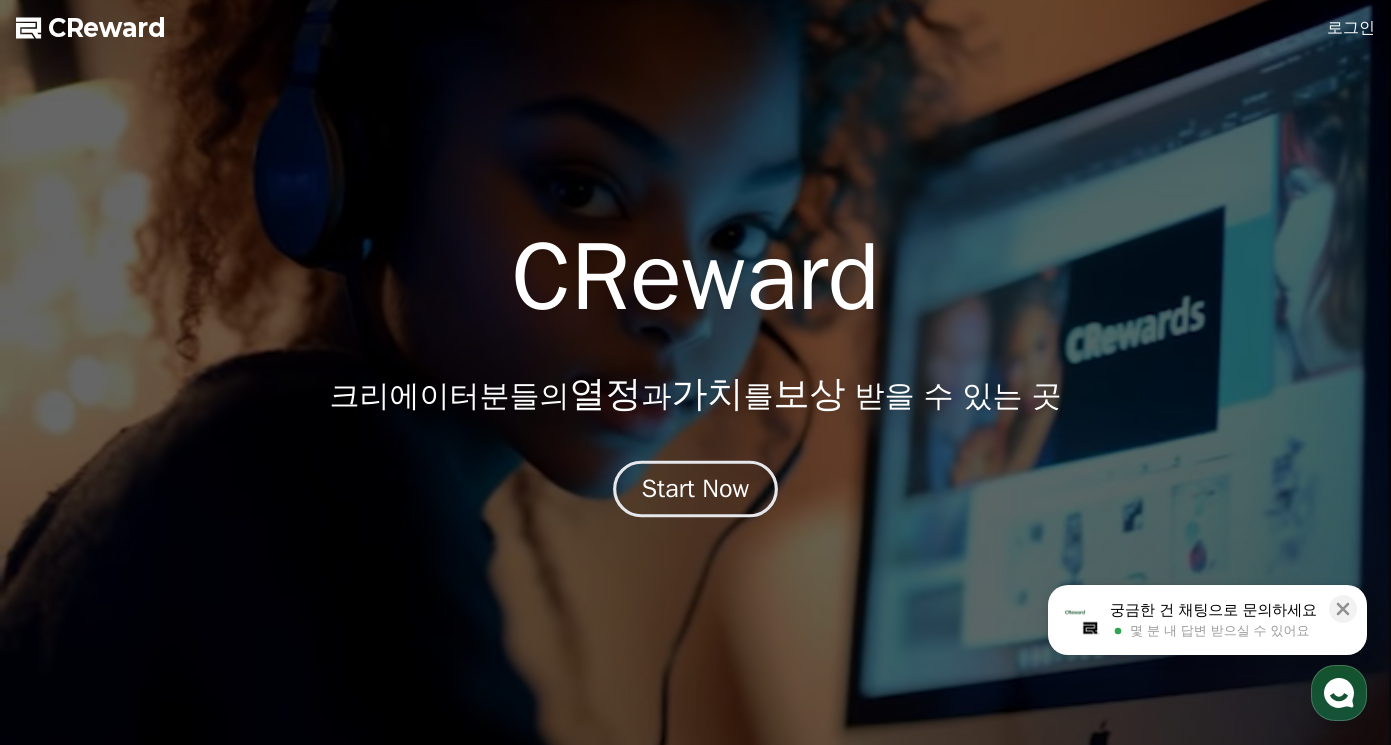 click on "Start Now" at bounding box center (696, 489) 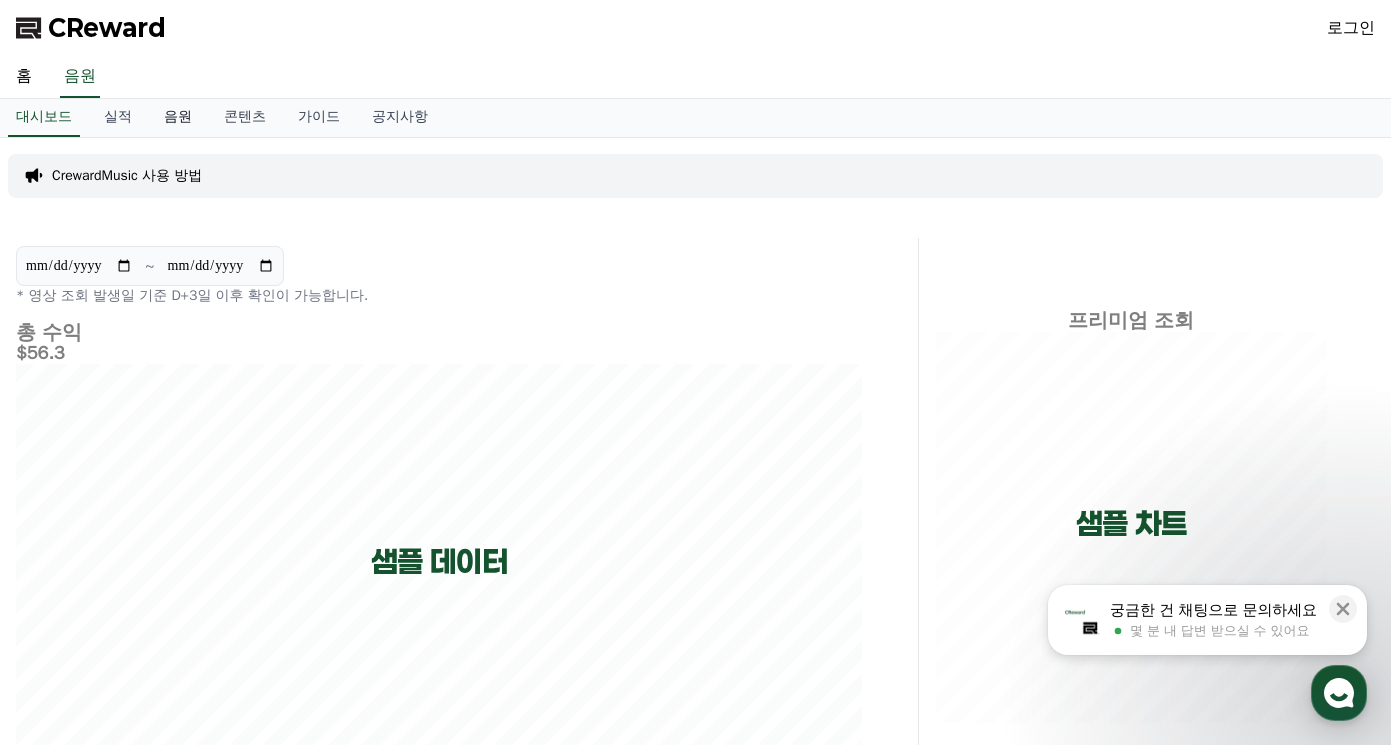 click on "음원" at bounding box center (178, 118) 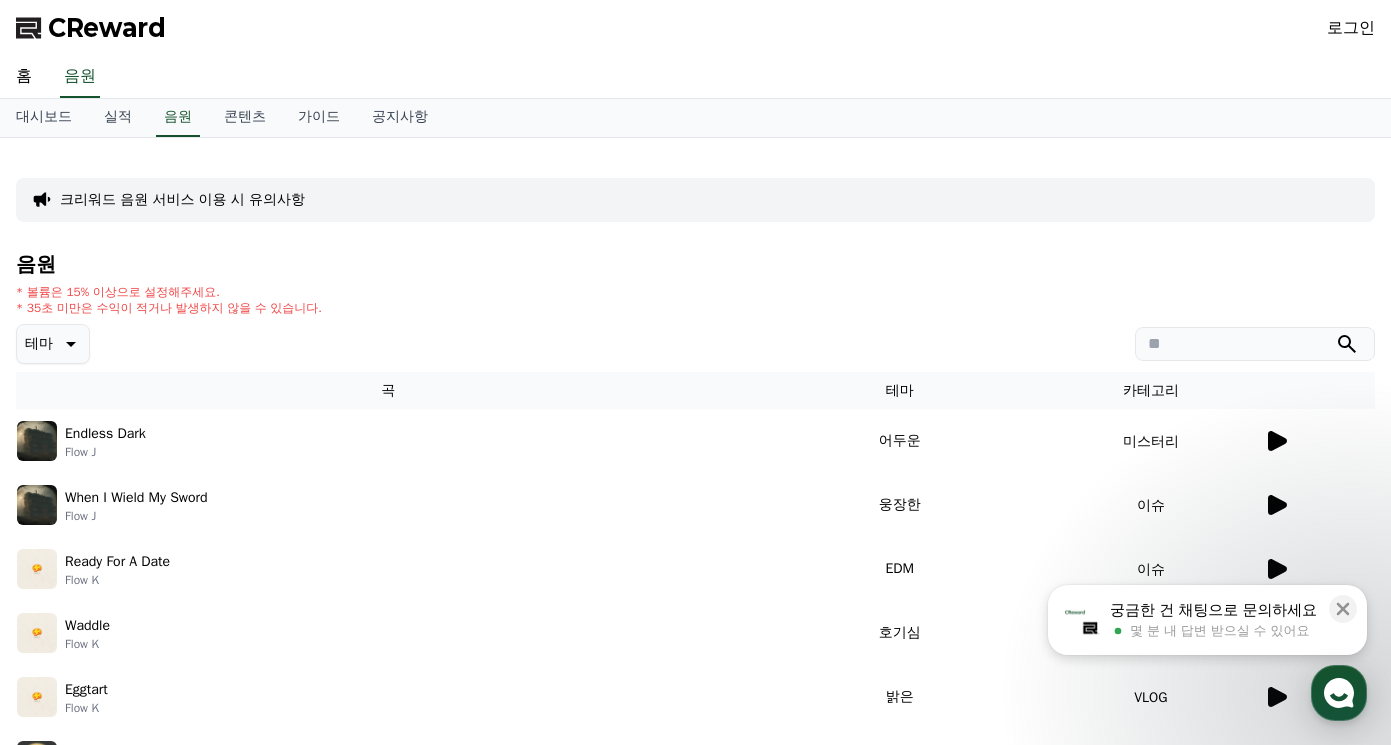 click 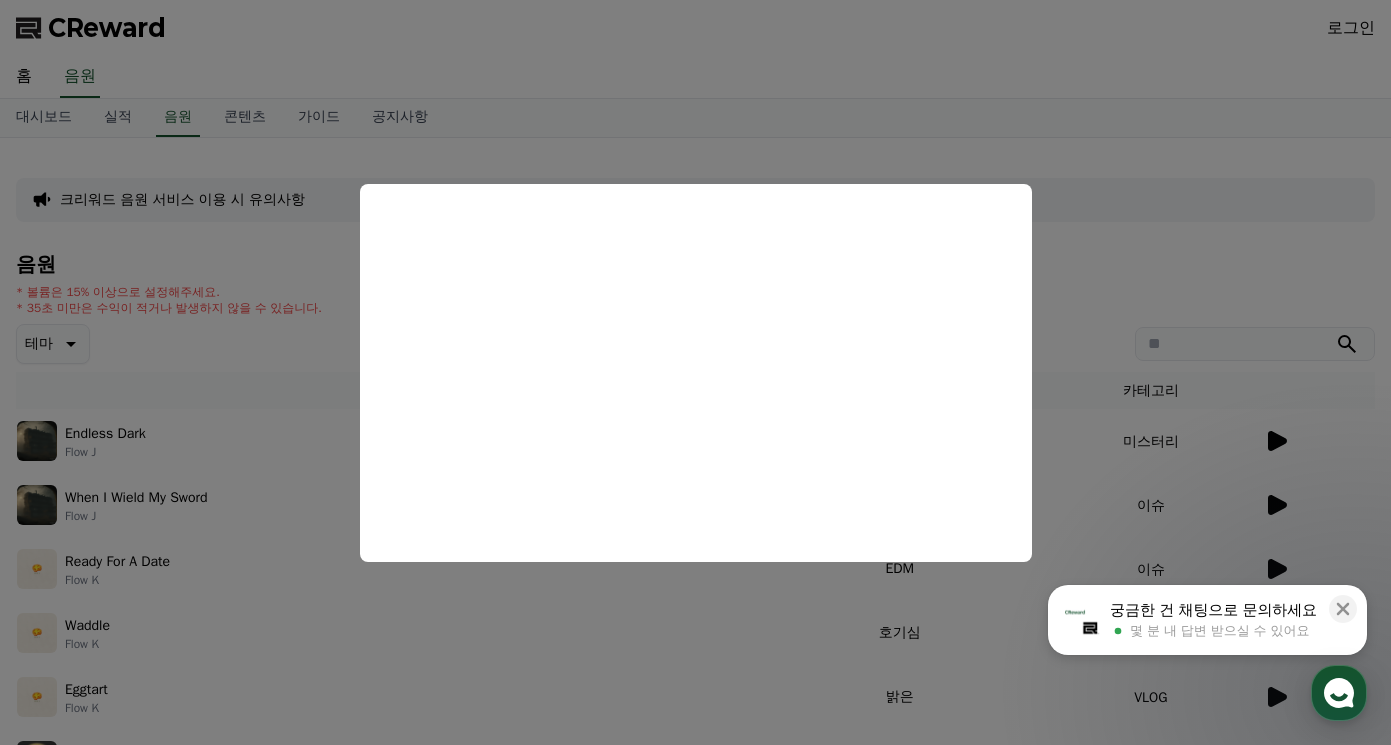 click at bounding box center [695, 372] 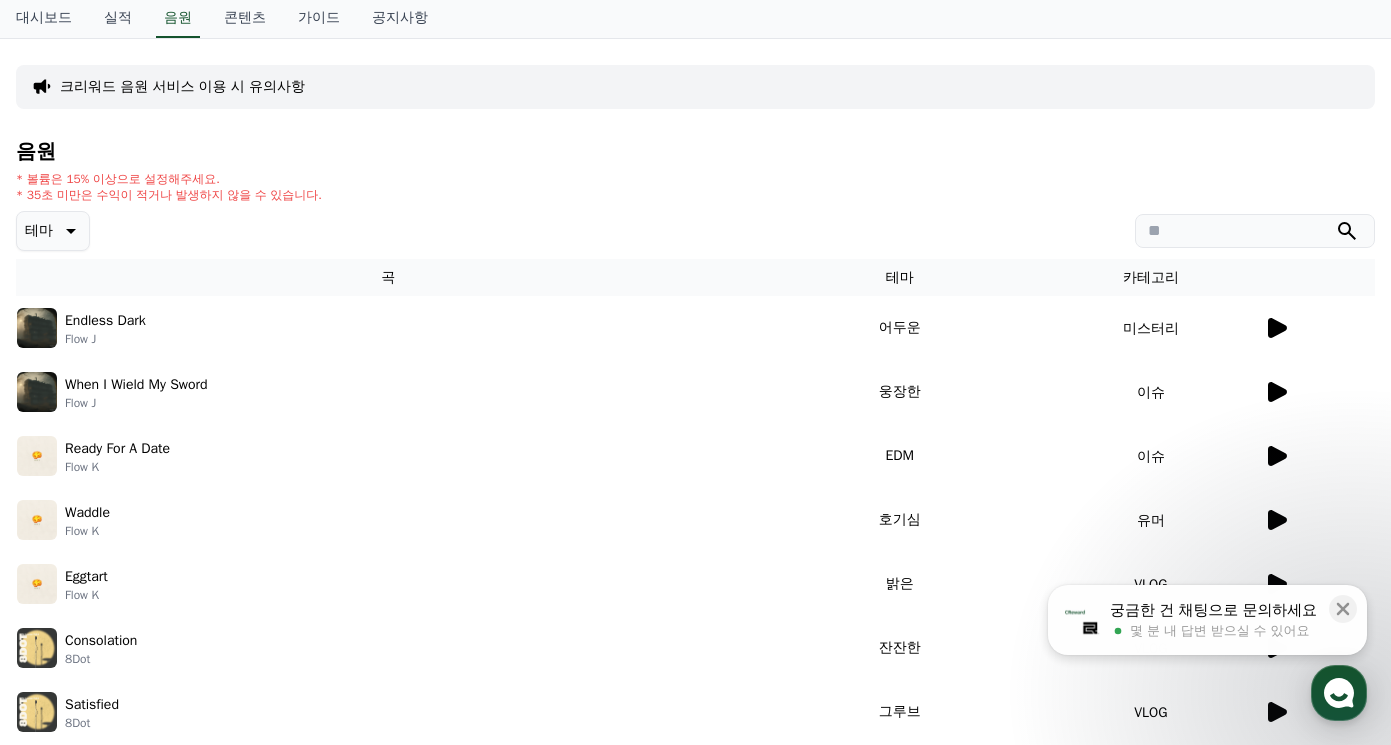 scroll, scrollTop: 200, scrollLeft: 0, axis: vertical 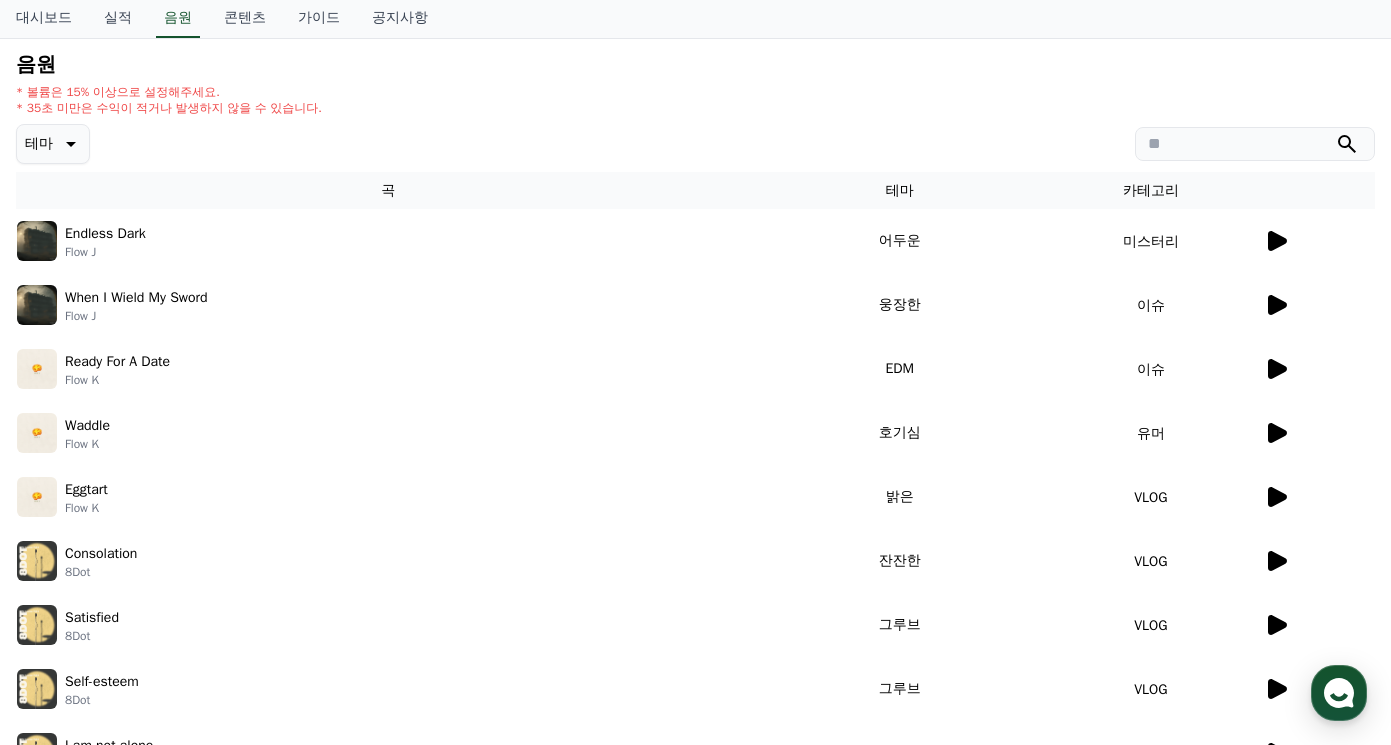 click 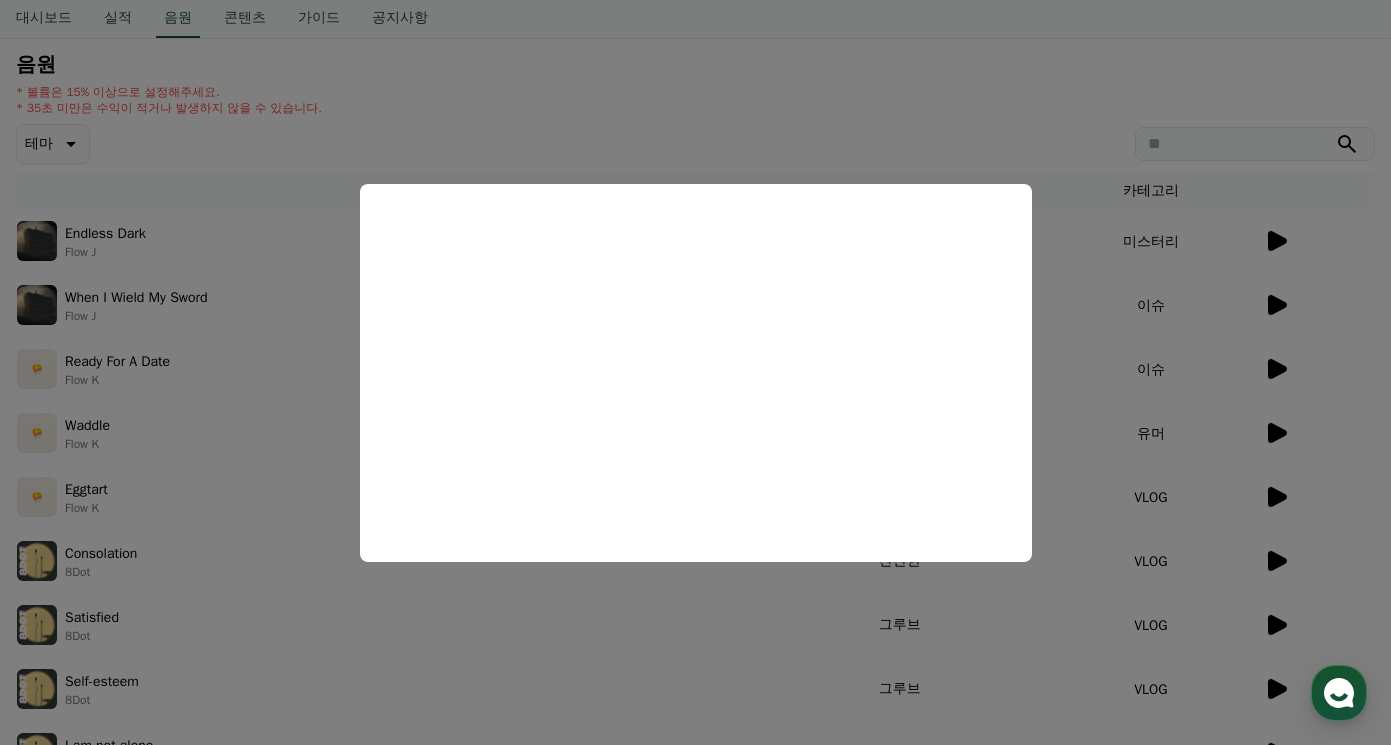 click at bounding box center (695, 372) 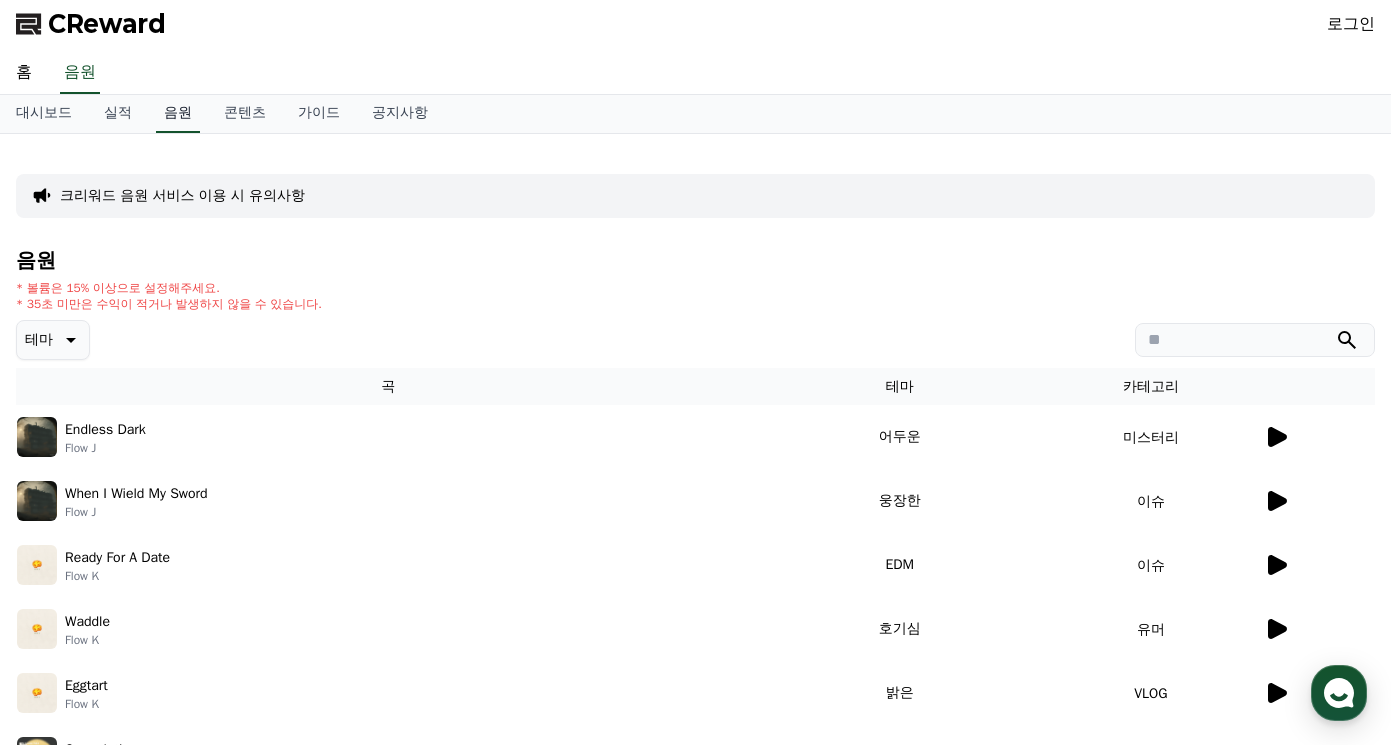 scroll, scrollTop: 0, scrollLeft: 0, axis: both 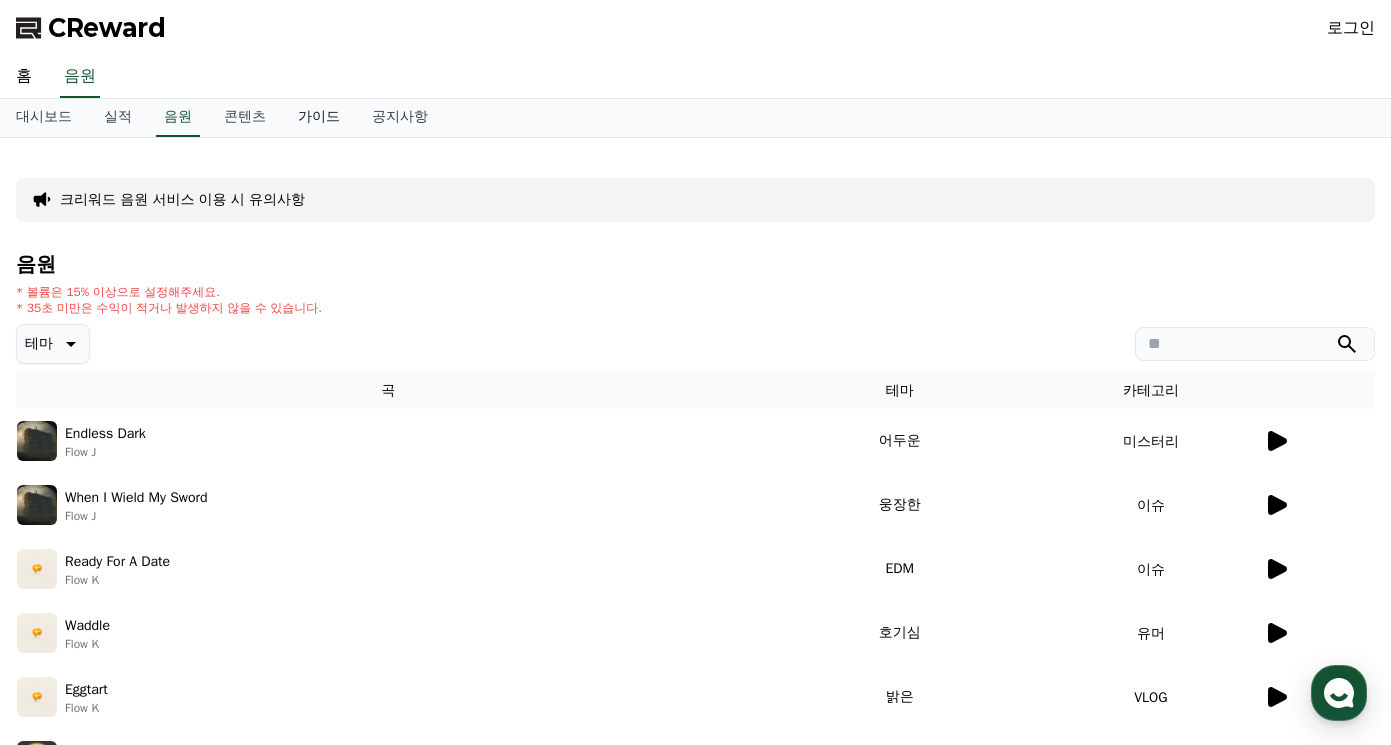 click on "가이드" at bounding box center (319, 118) 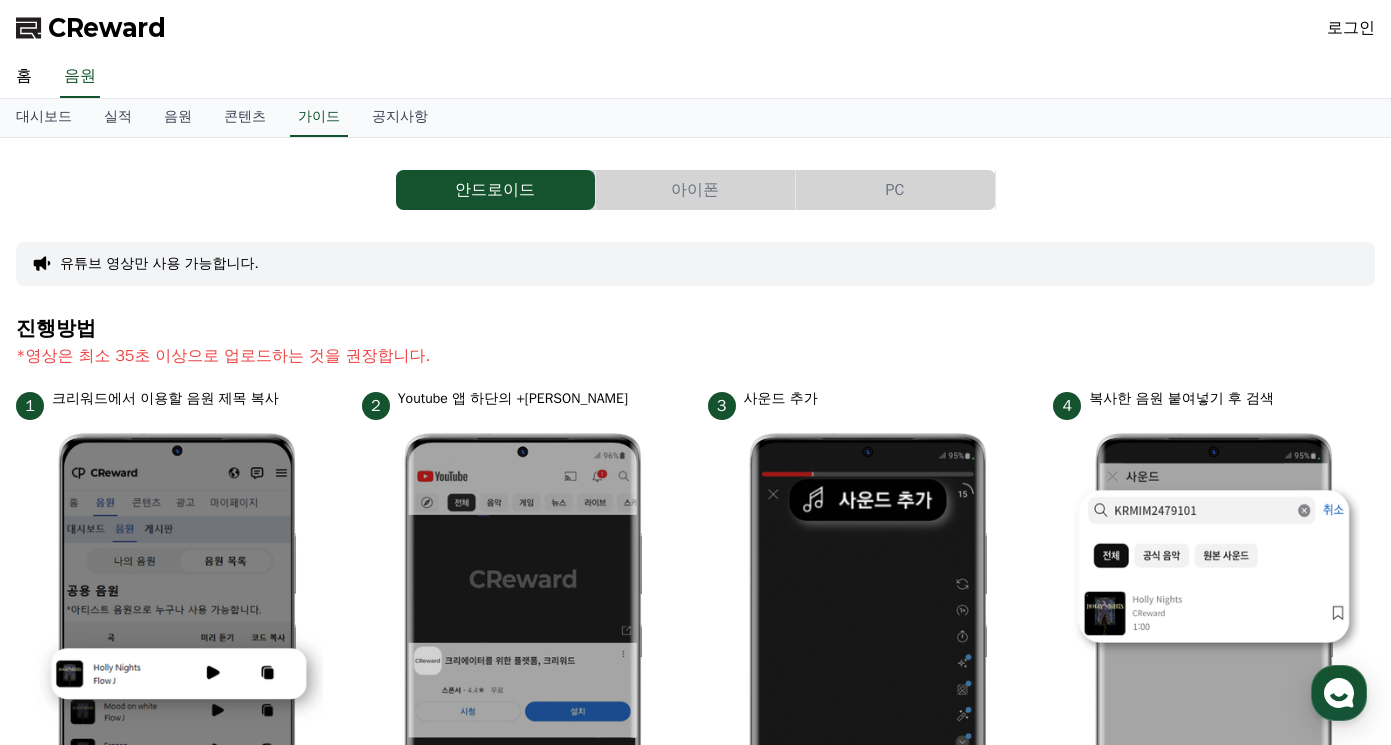 scroll, scrollTop: 0, scrollLeft: 0, axis: both 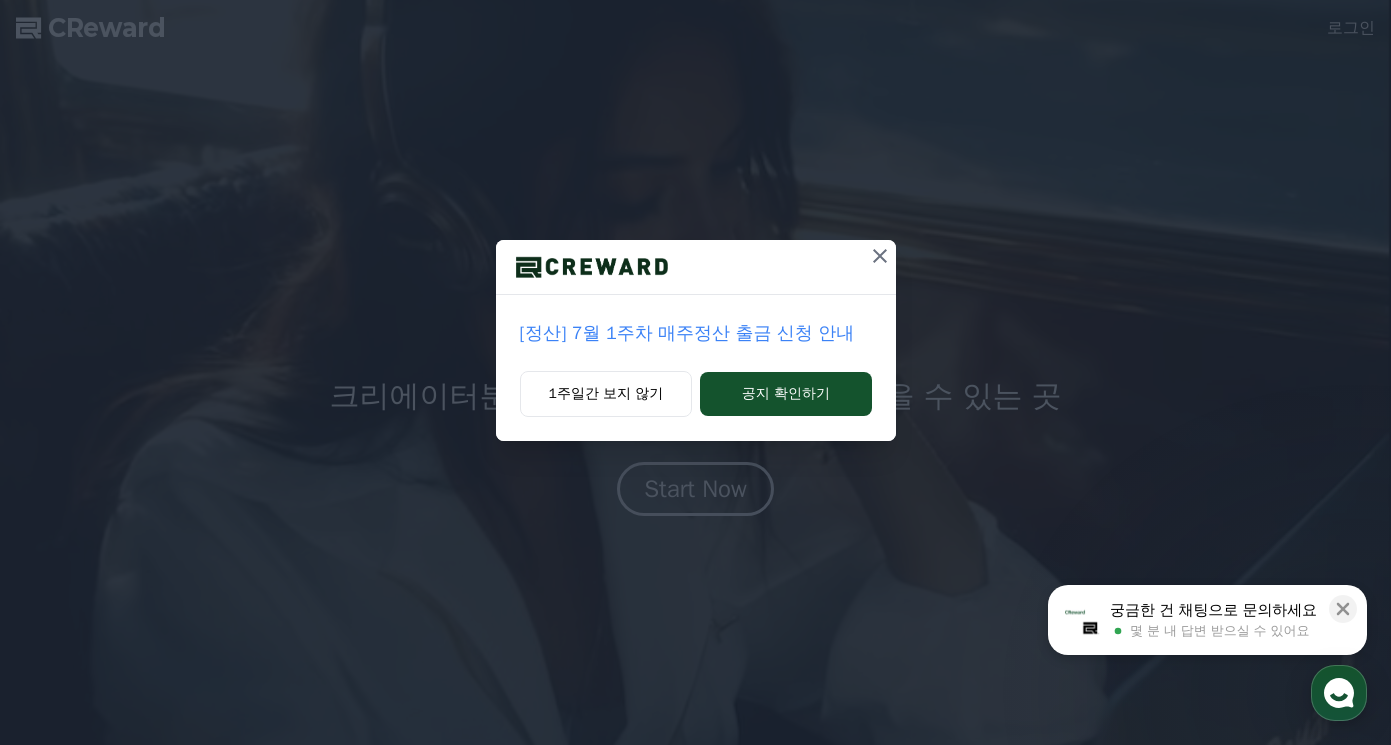 click 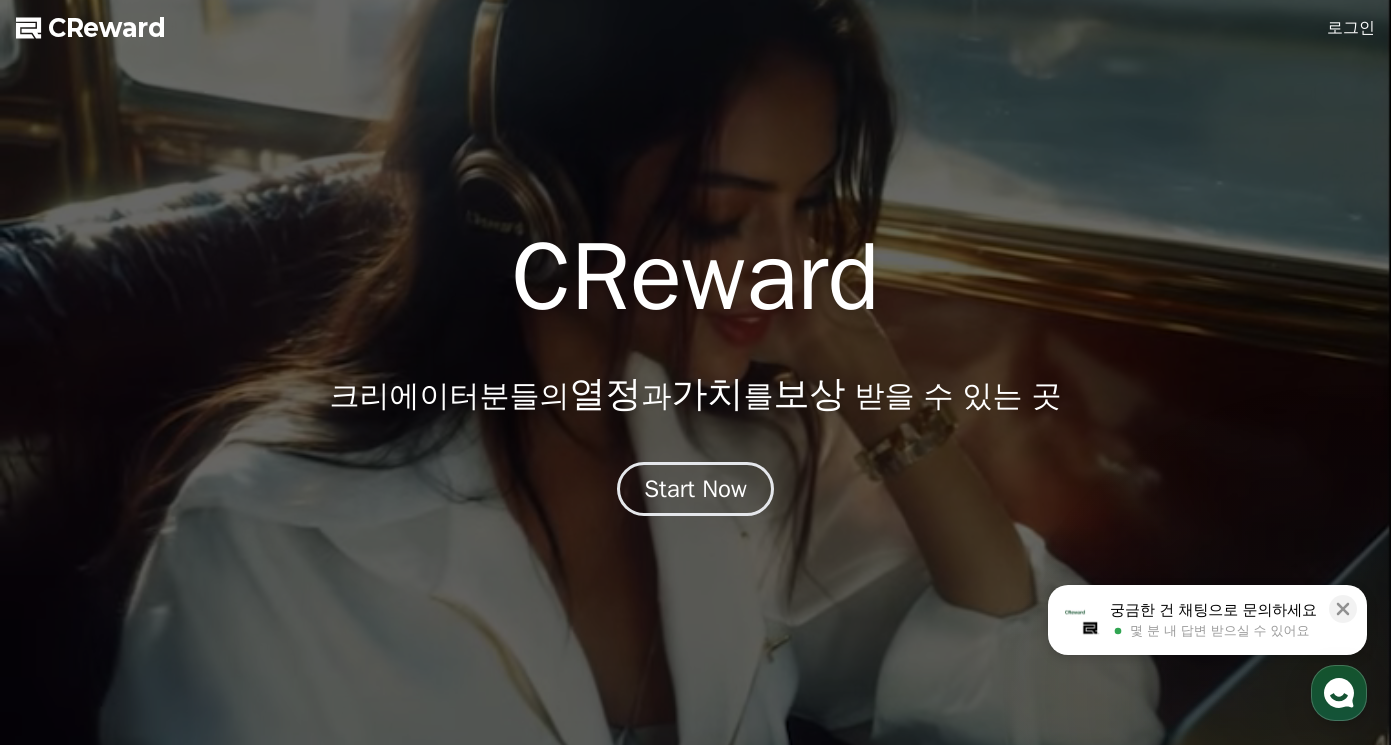 drag, startPoint x: 1335, startPoint y: 604, endPoint x: 1325, endPoint y: 596, distance: 12.806249 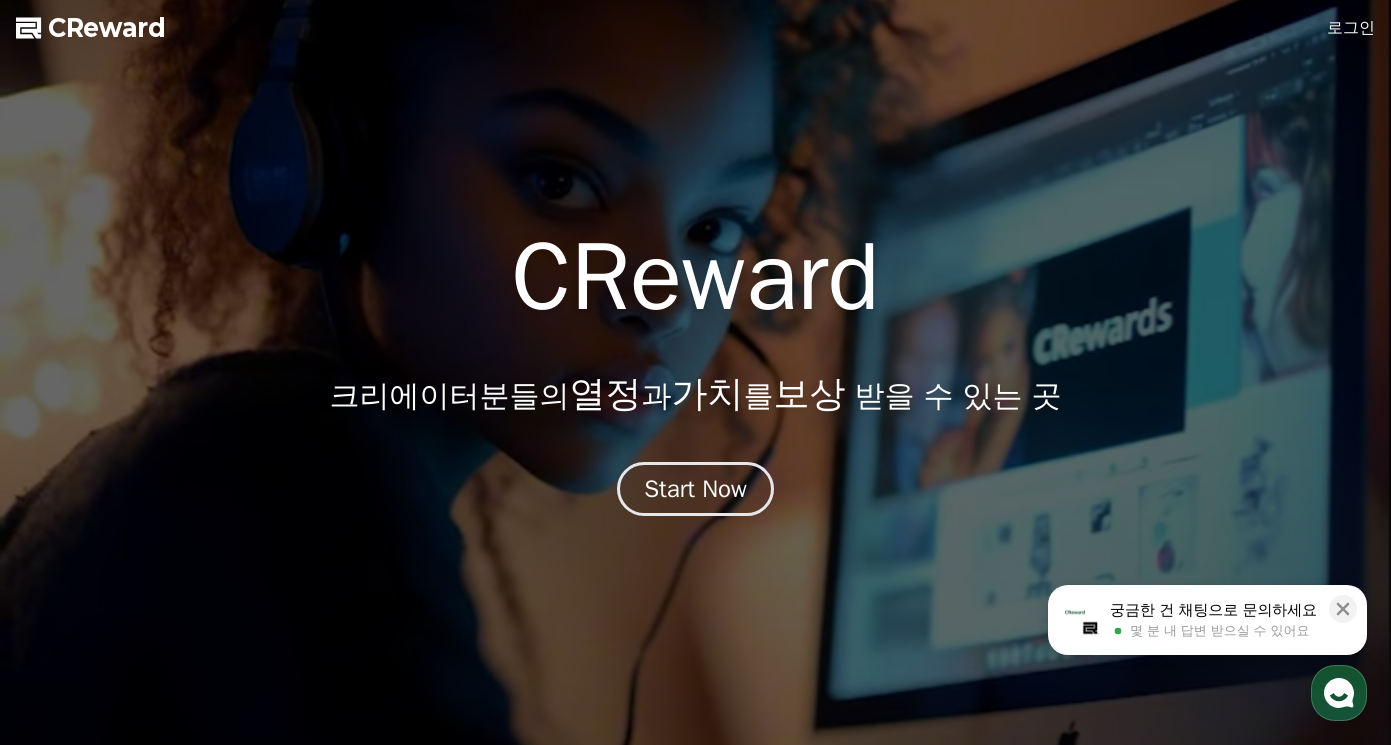 click 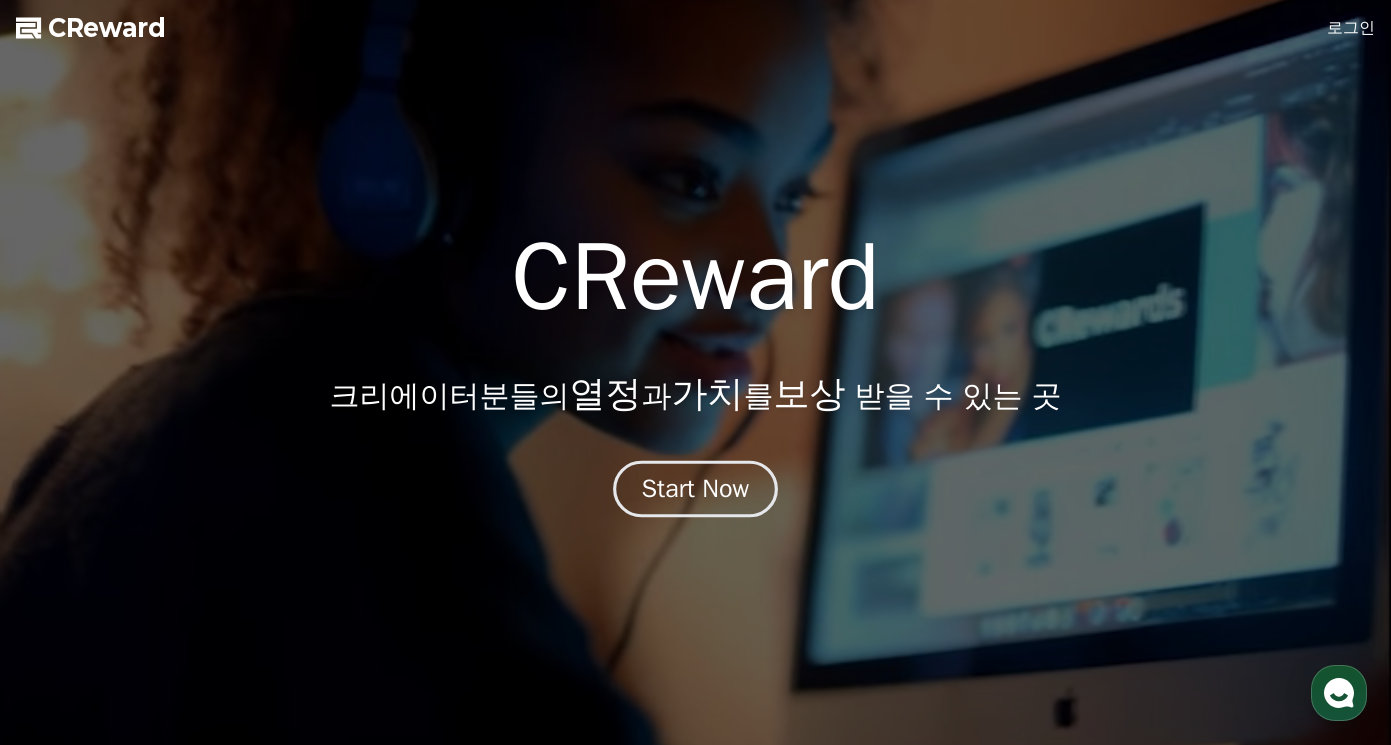 click on "Start Now" at bounding box center (695, 488) 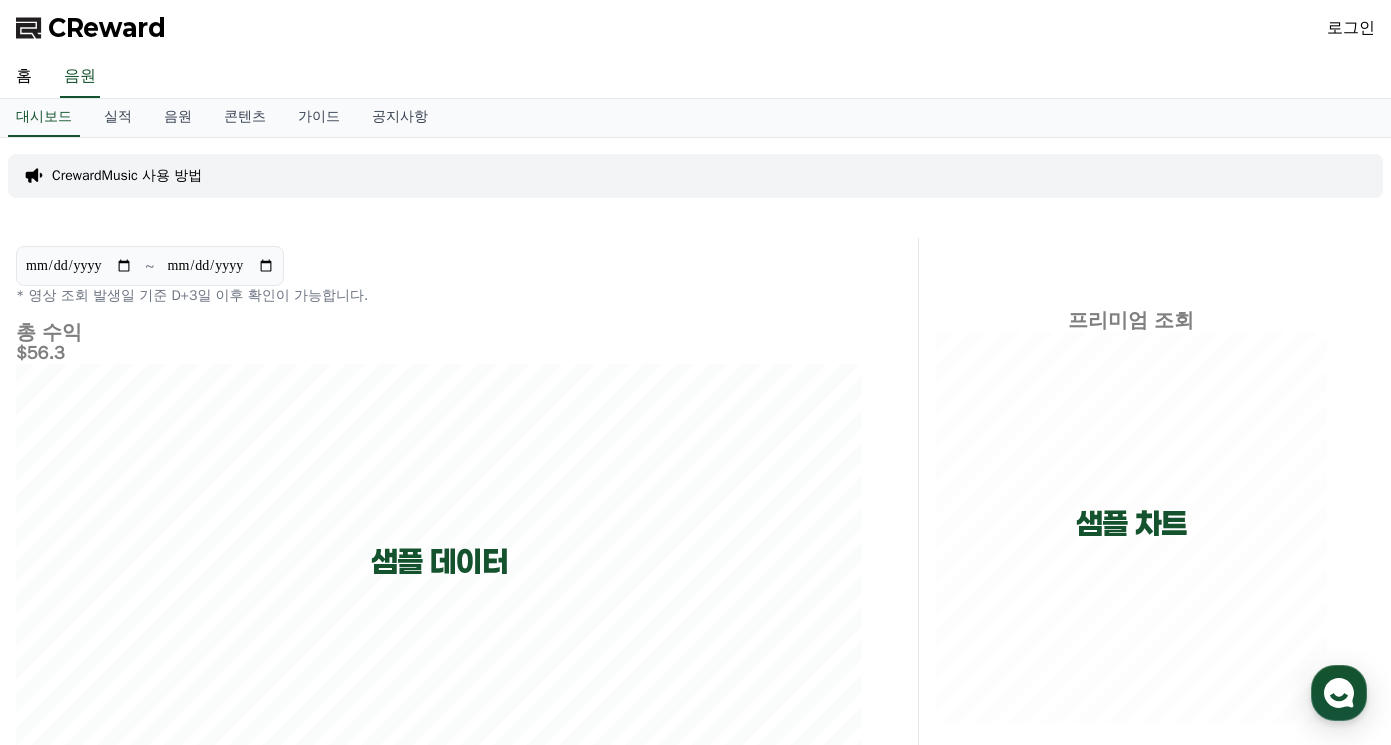 click on "로그인" at bounding box center [1351, 28] 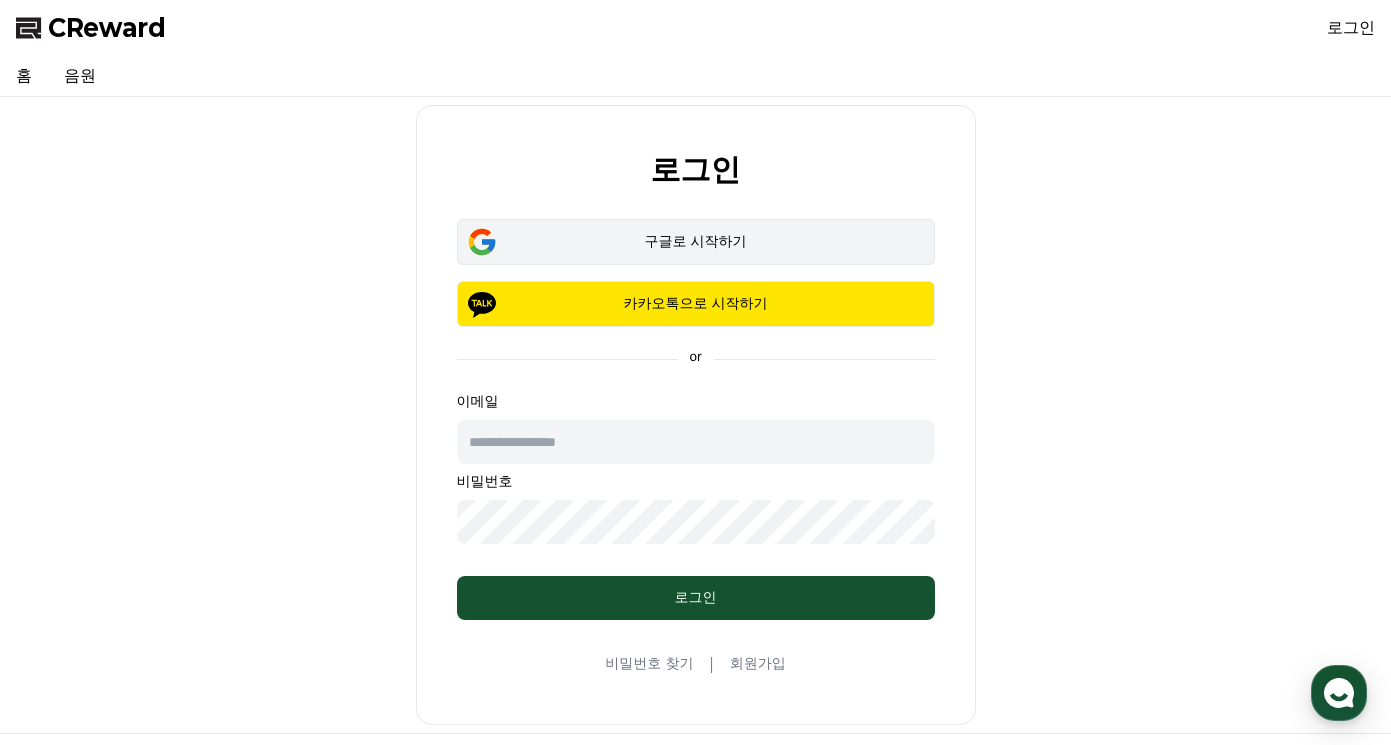 click on "구글로 시작하기" at bounding box center (696, 242) 